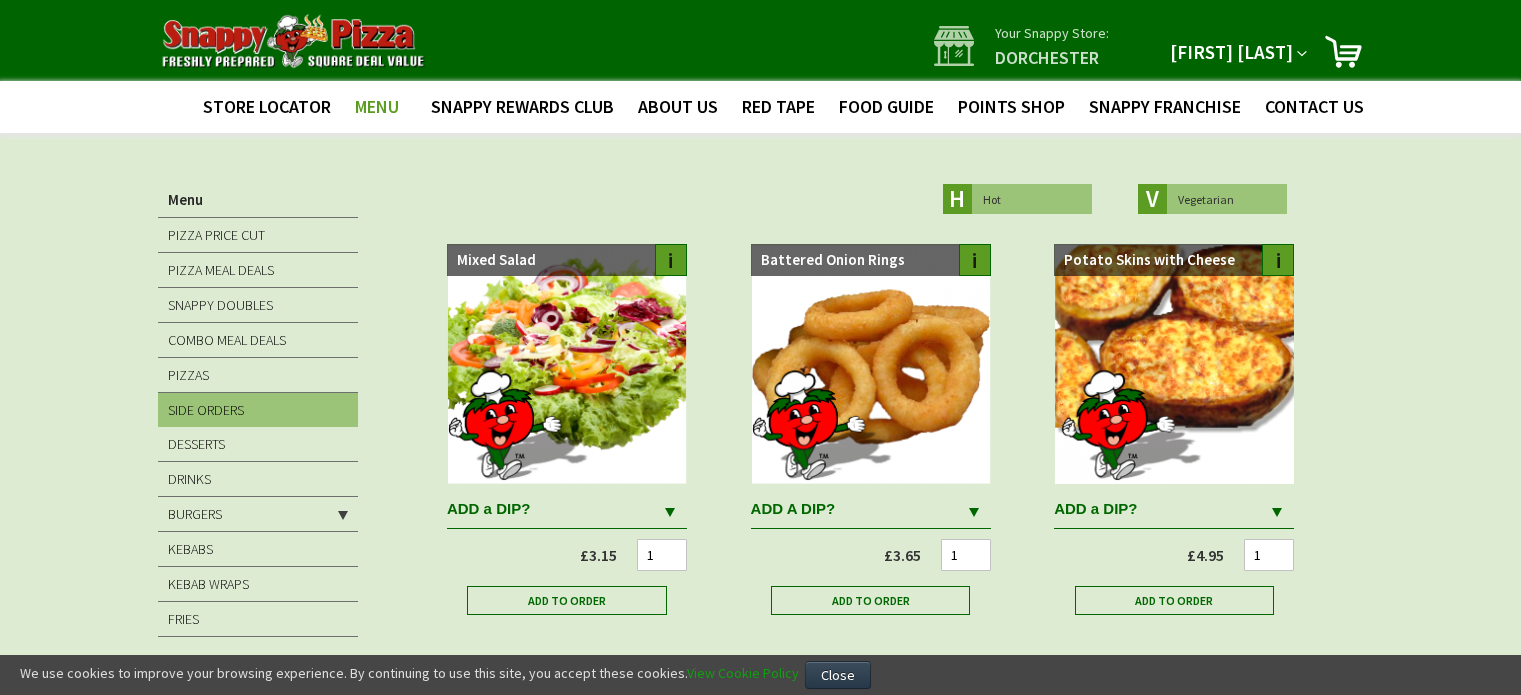 scroll, scrollTop: 0, scrollLeft: 0, axis: both 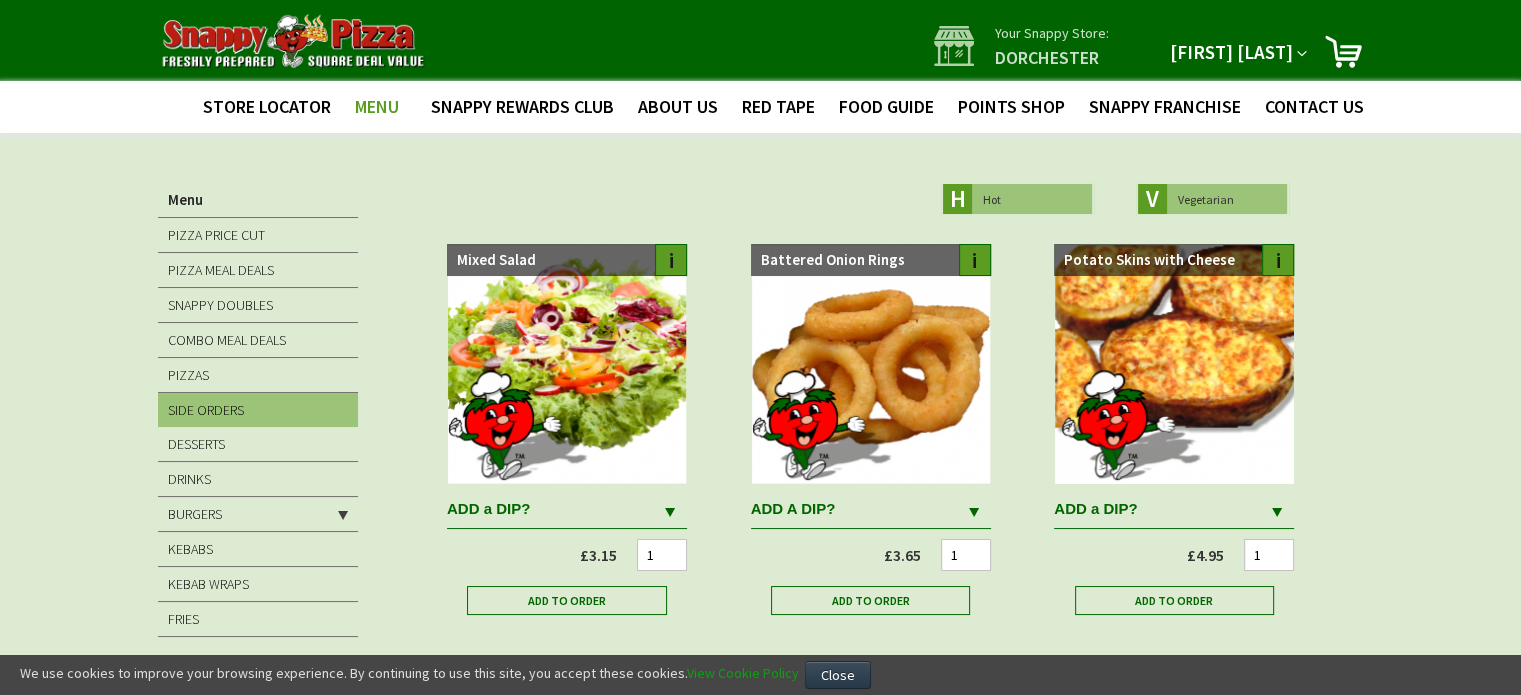 type on "[EMAIL]" 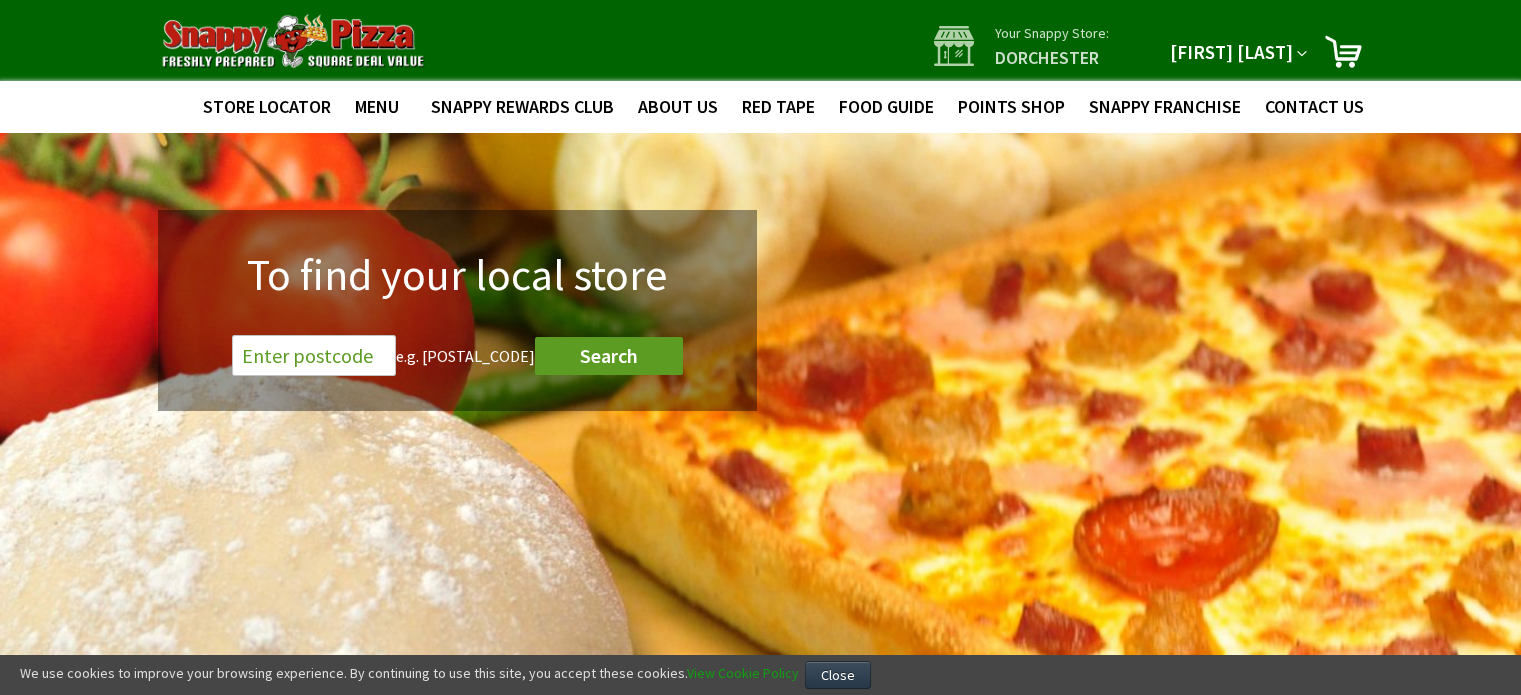 scroll, scrollTop: 0, scrollLeft: 0, axis: both 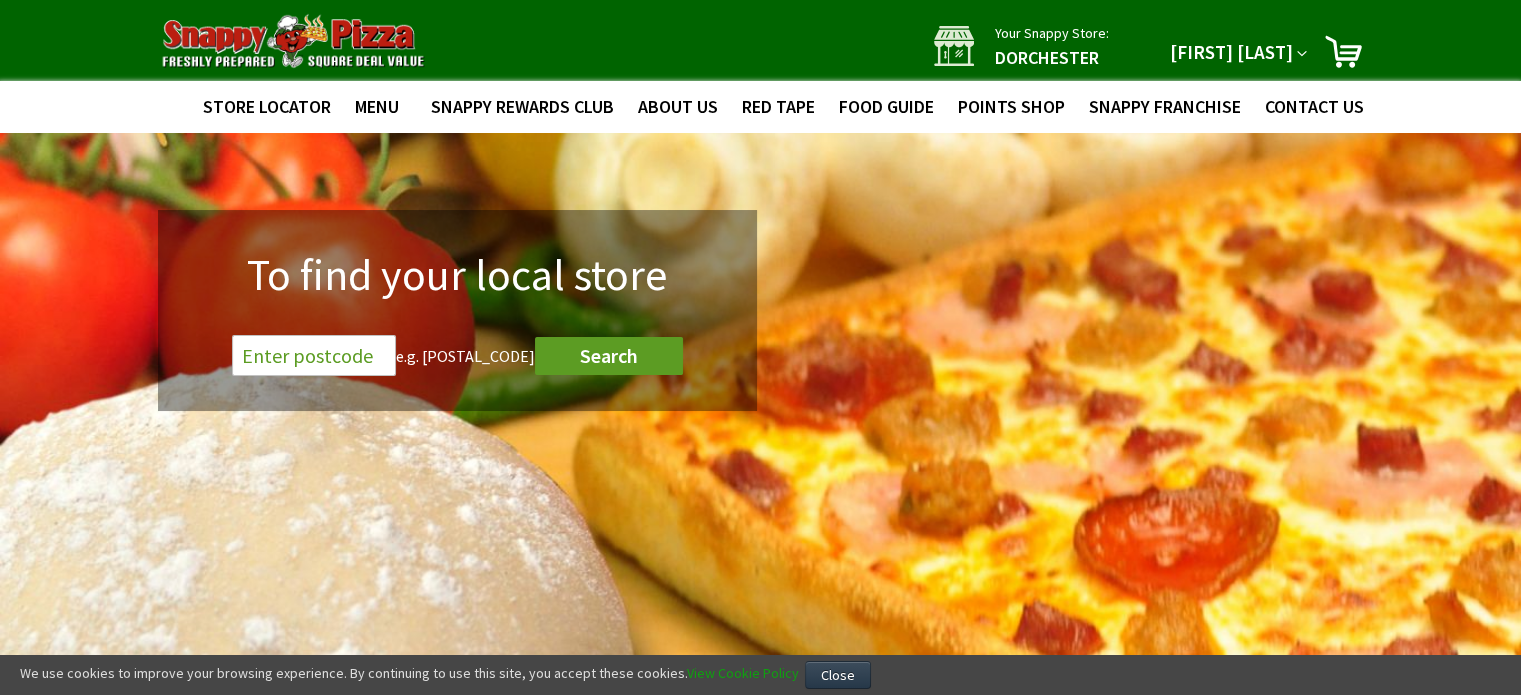 click on "DORCHESTER" at bounding box center [1052, 53] 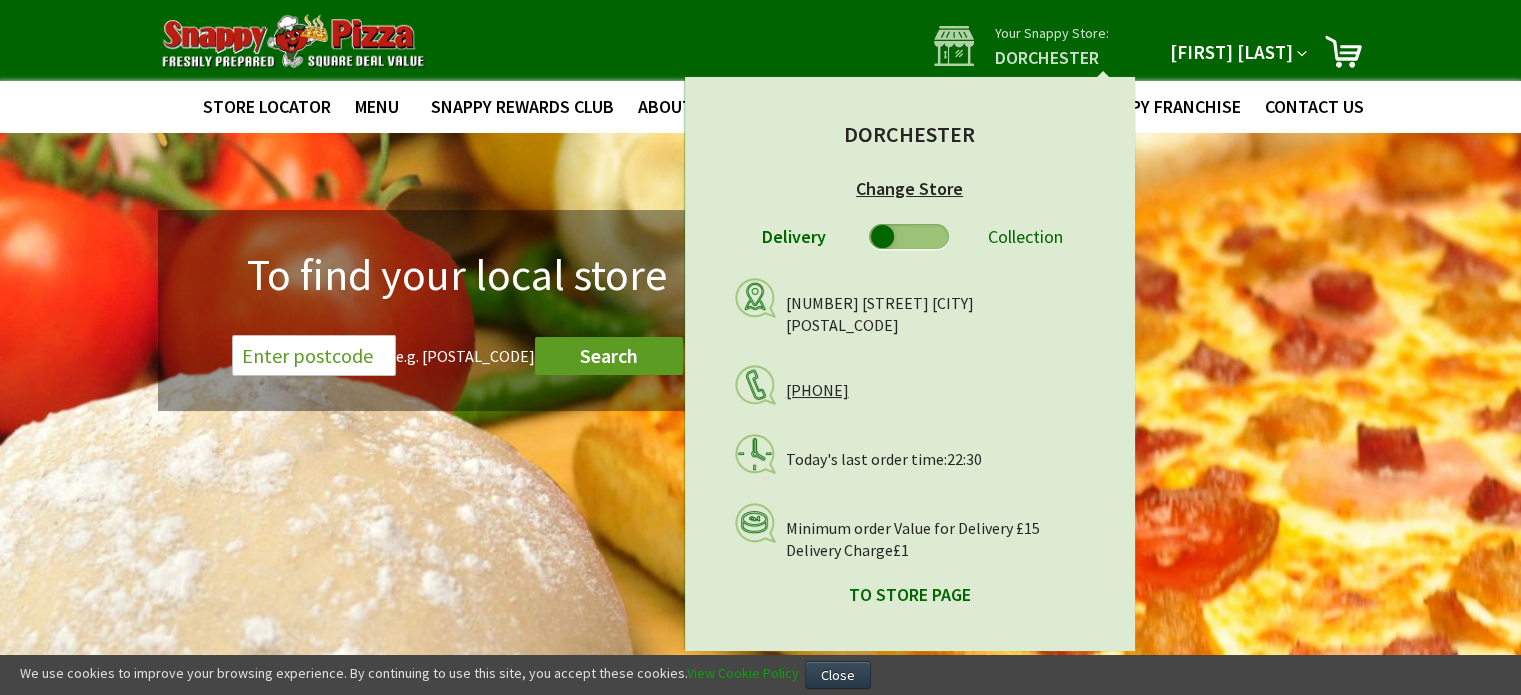 click on "To store page" at bounding box center [910, 595] 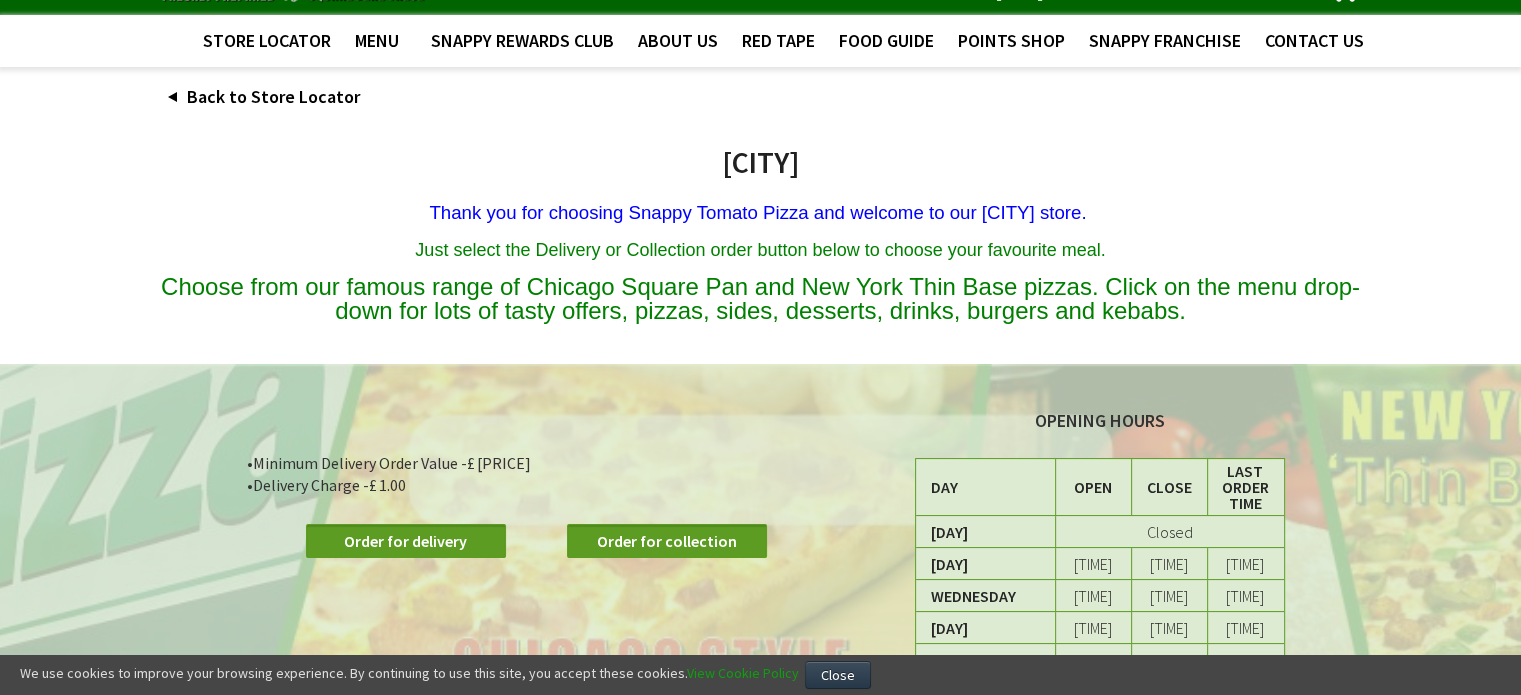 scroll, scrollTop: 0, scrollLeft: 0, axis: both 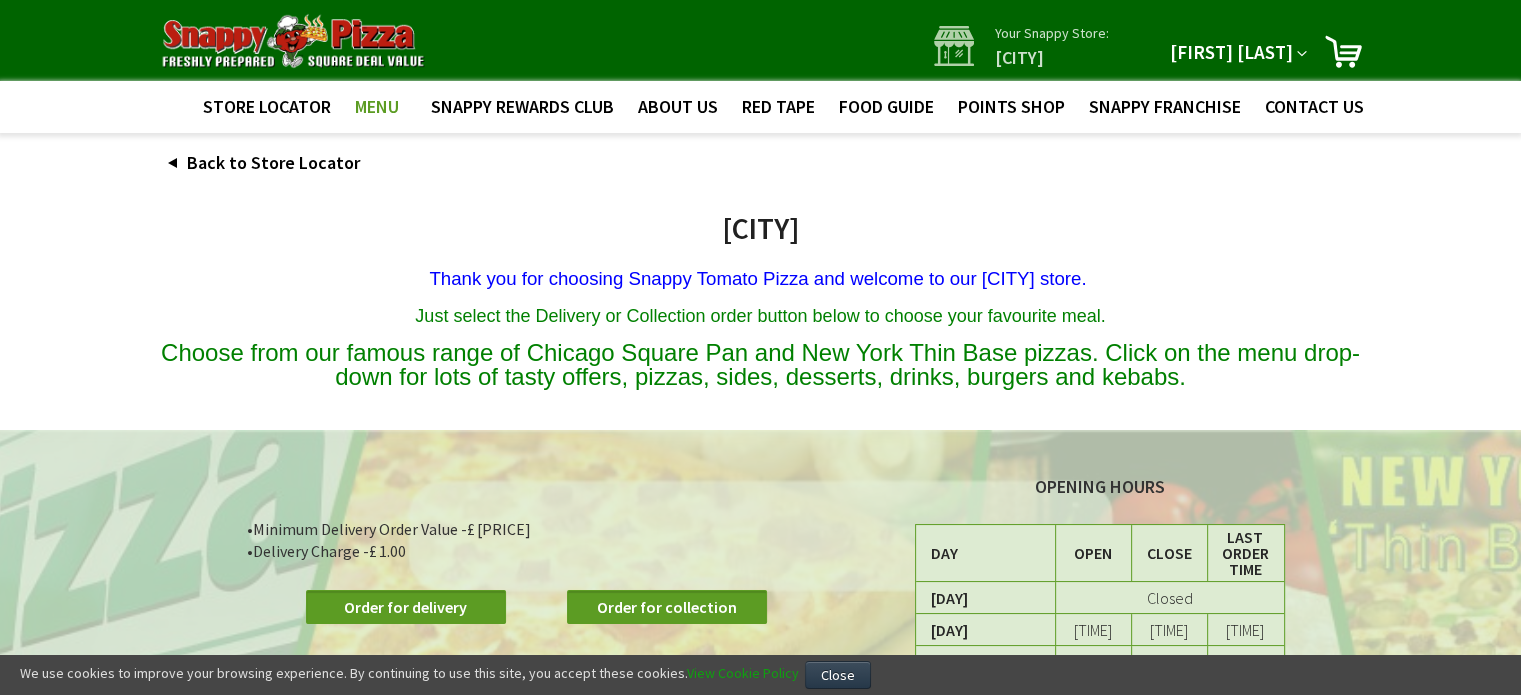 type on "[USERNAME]@[DOMAIN]" 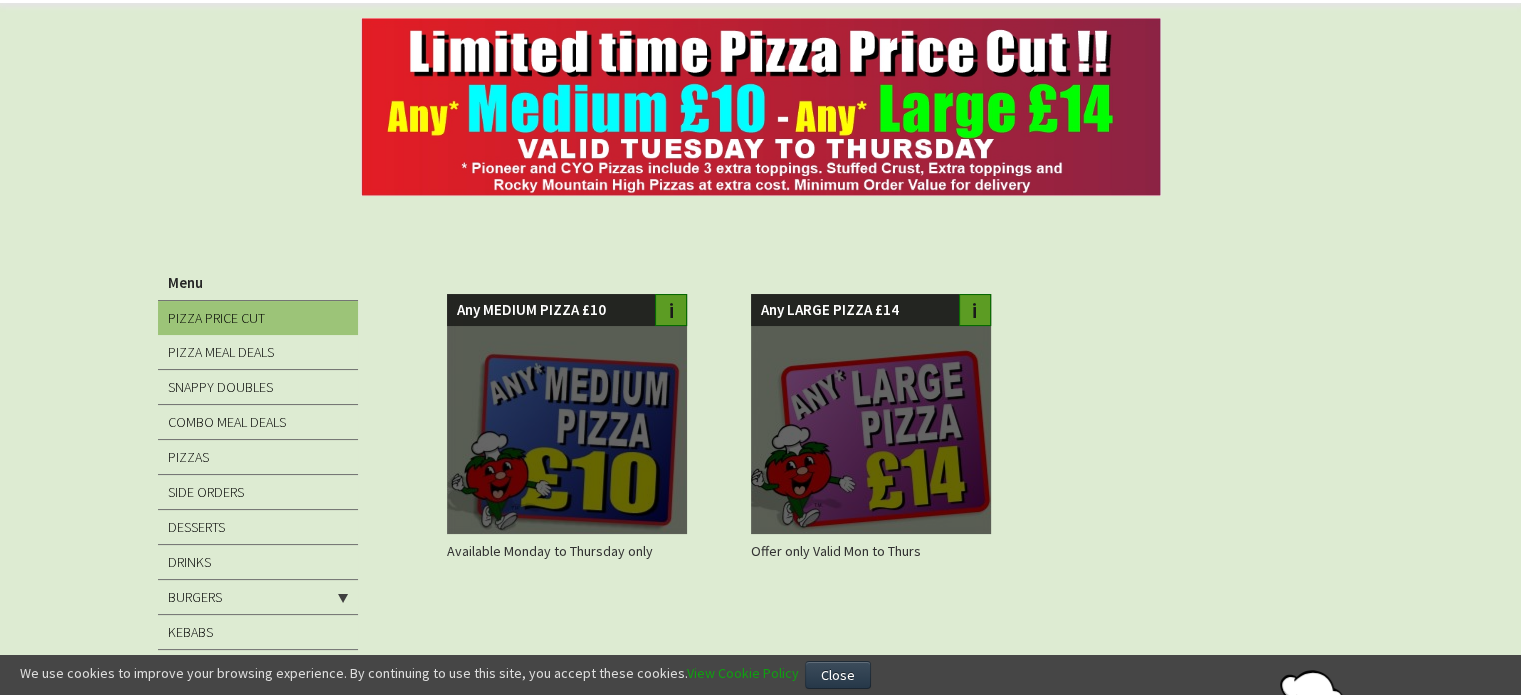scroll, scrollTop: 300, scrollLeft: 0, axis: vertical 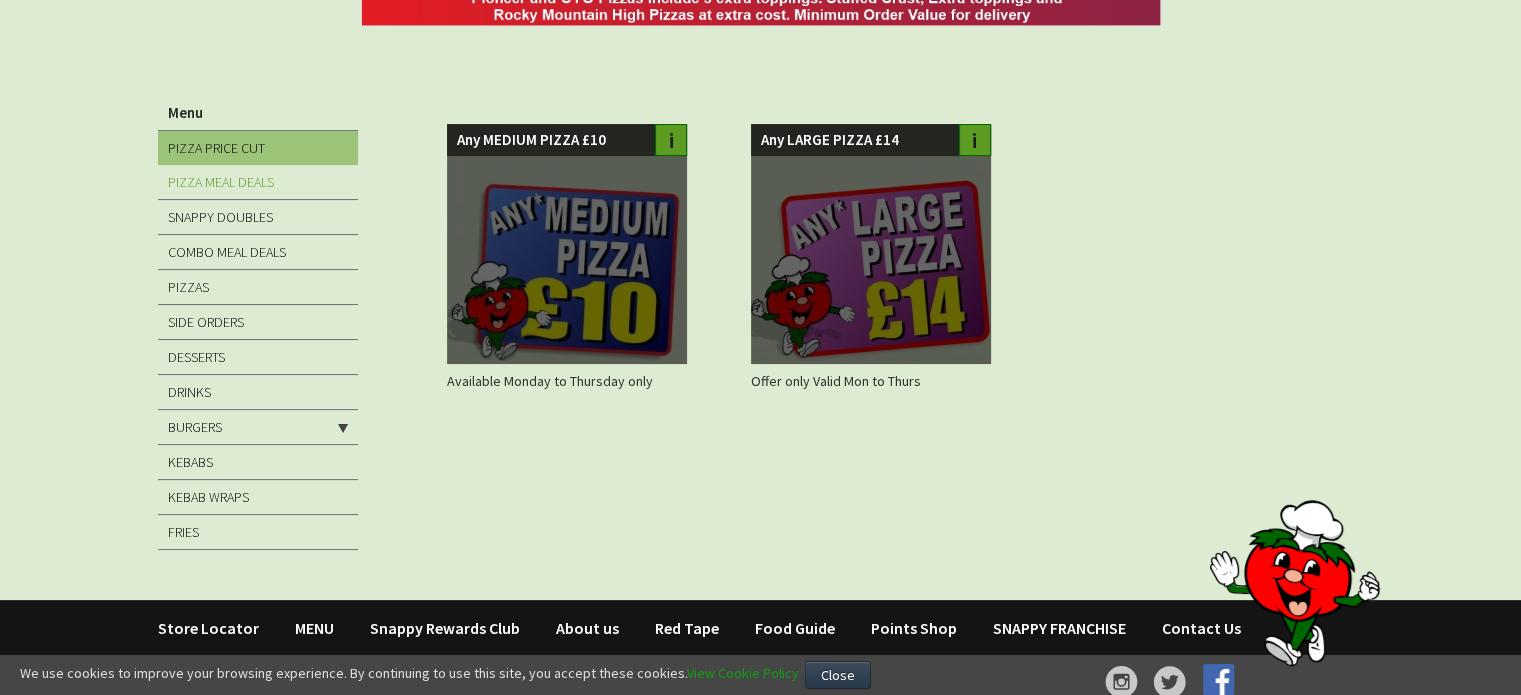 type on "[USERNAME]@[DOMAIN]" 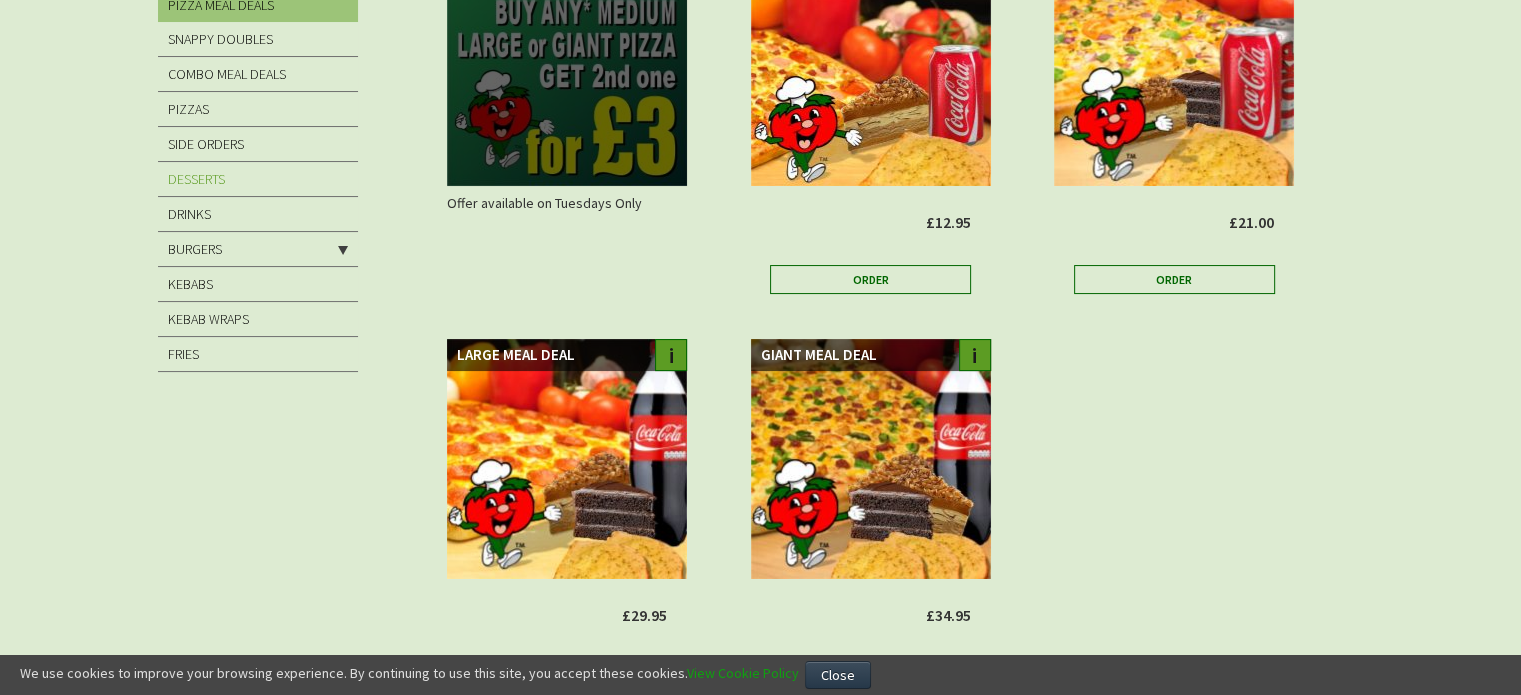 scroll, scrollTop: 94, scrollLeft: 0, axis: vertical 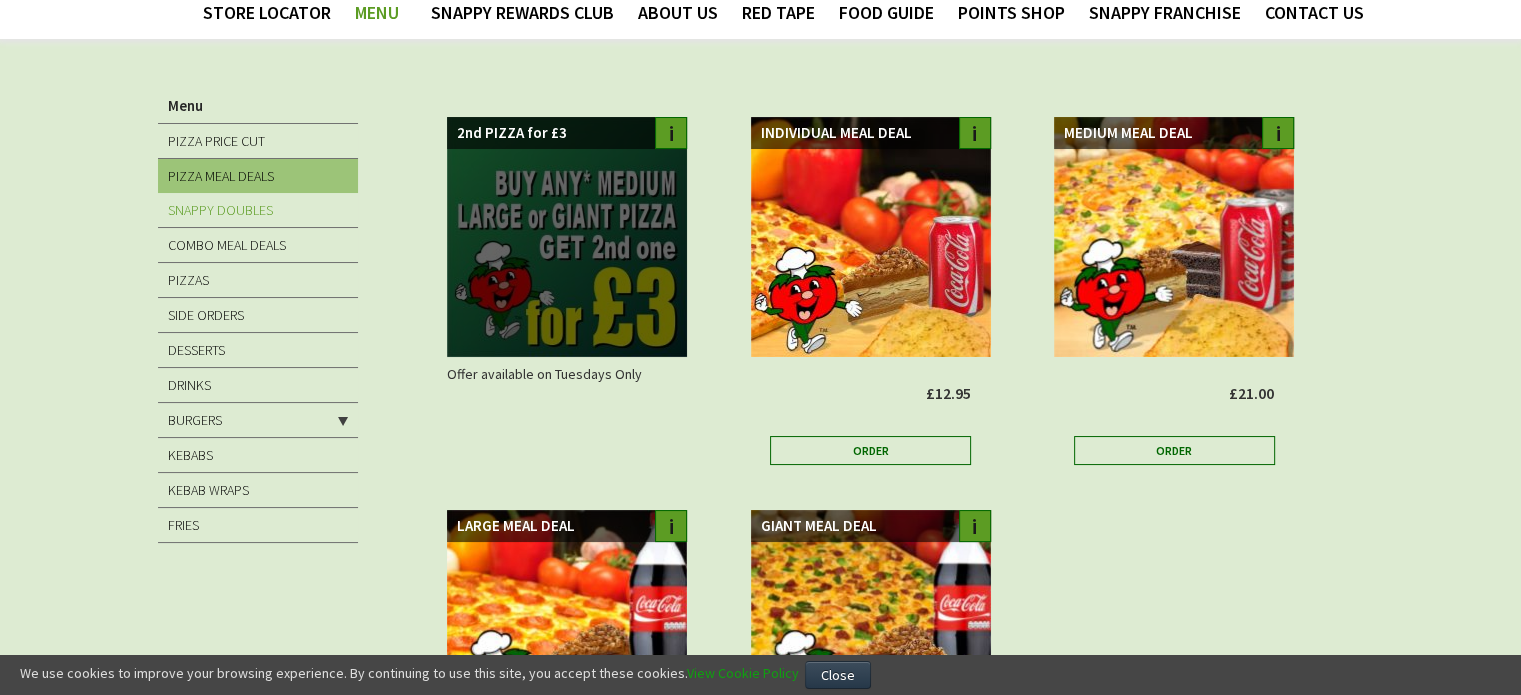 type on "[EMAIL]" 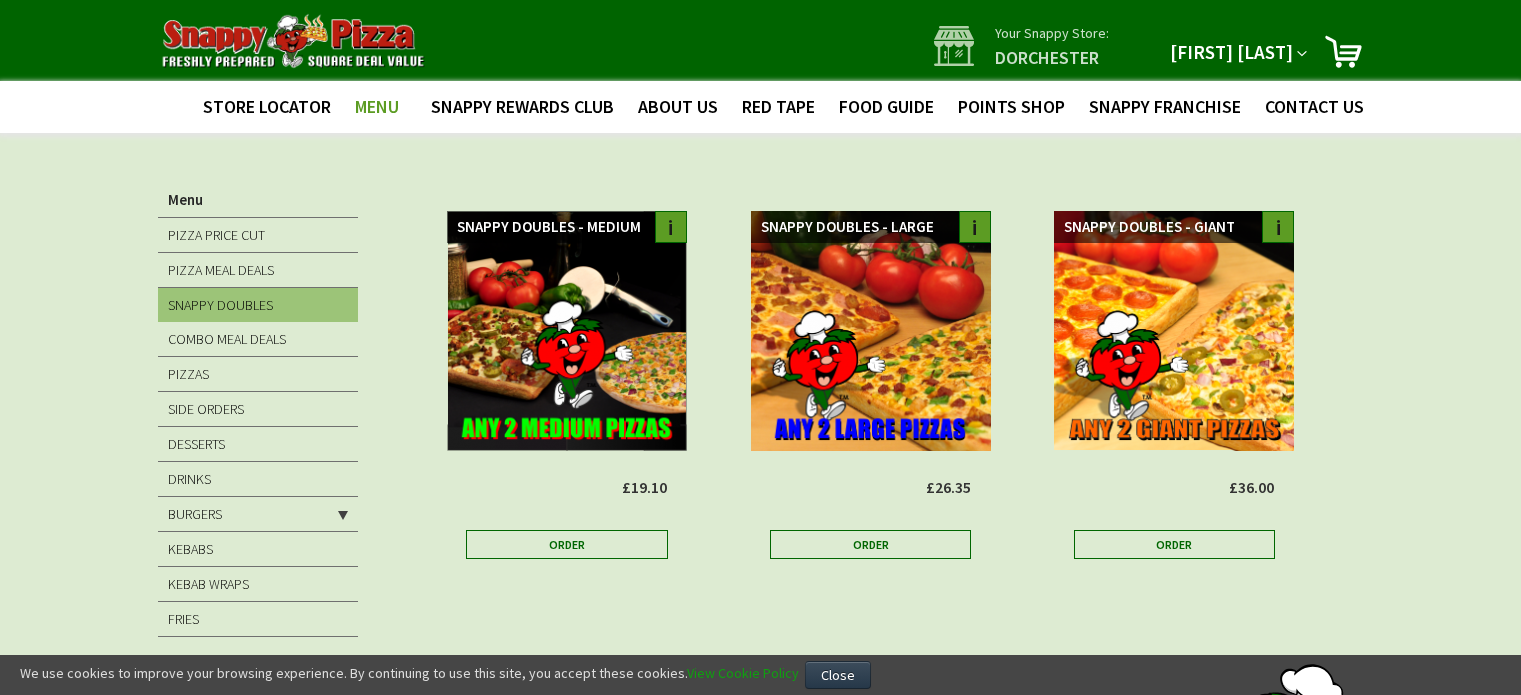 scroll, scrollTop: 0, scrollLeft: 0, axis: both 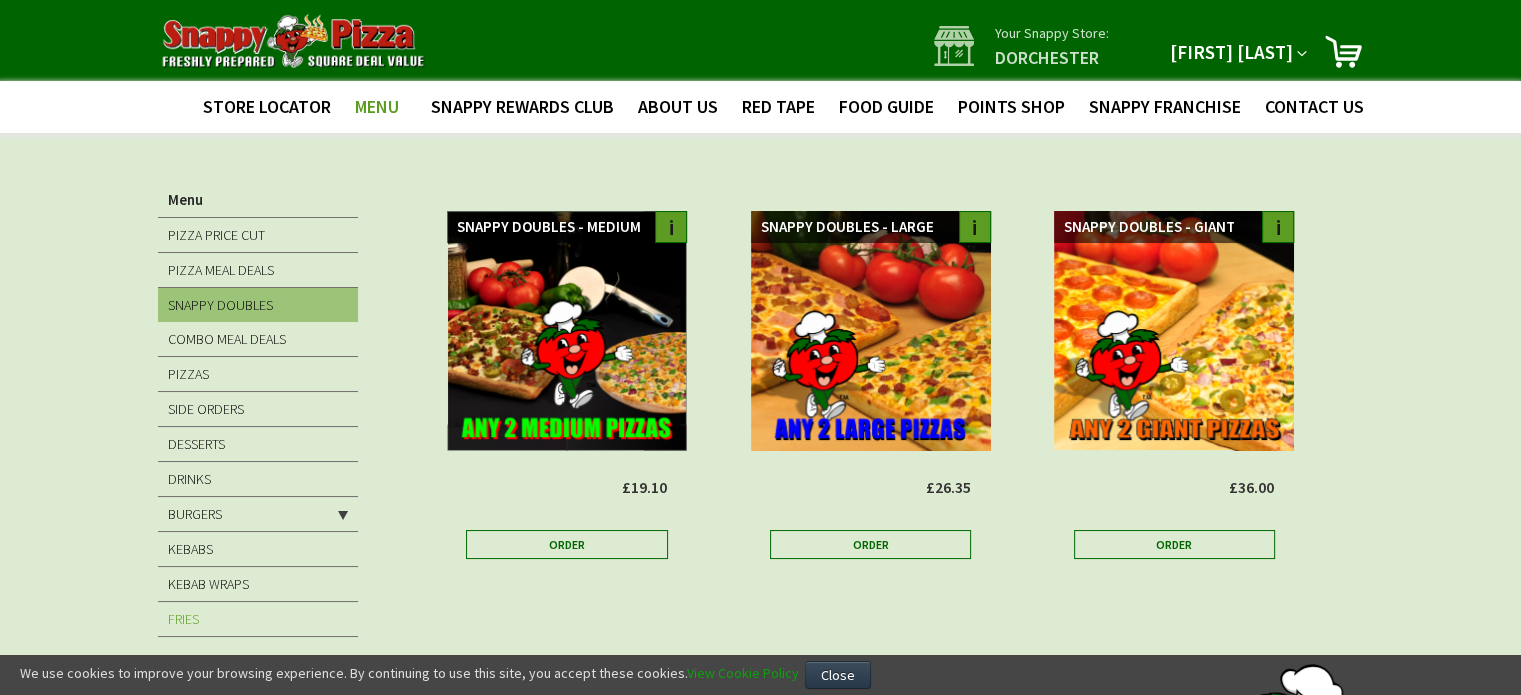 type on "[EMAIL]" 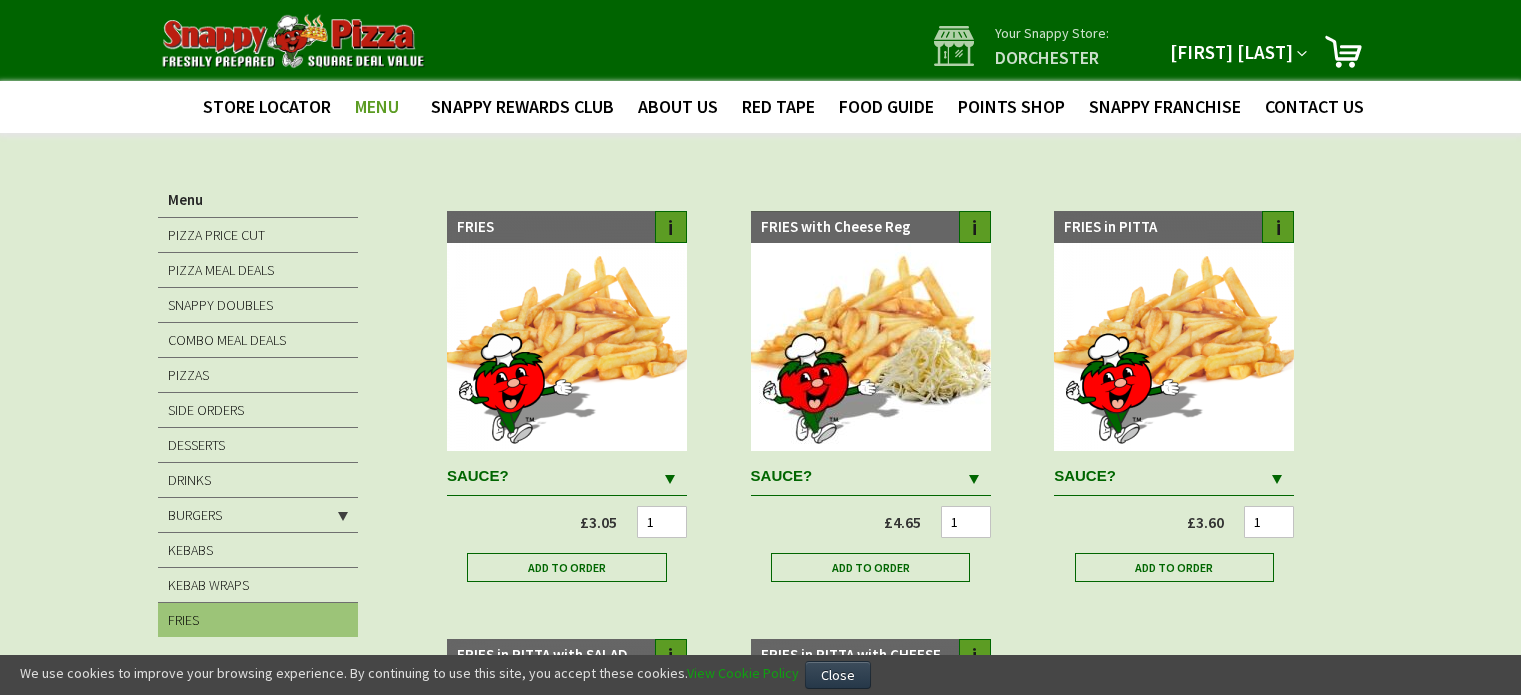 scroll, scrollTop: 0, scrollLeft: 0, axis: both 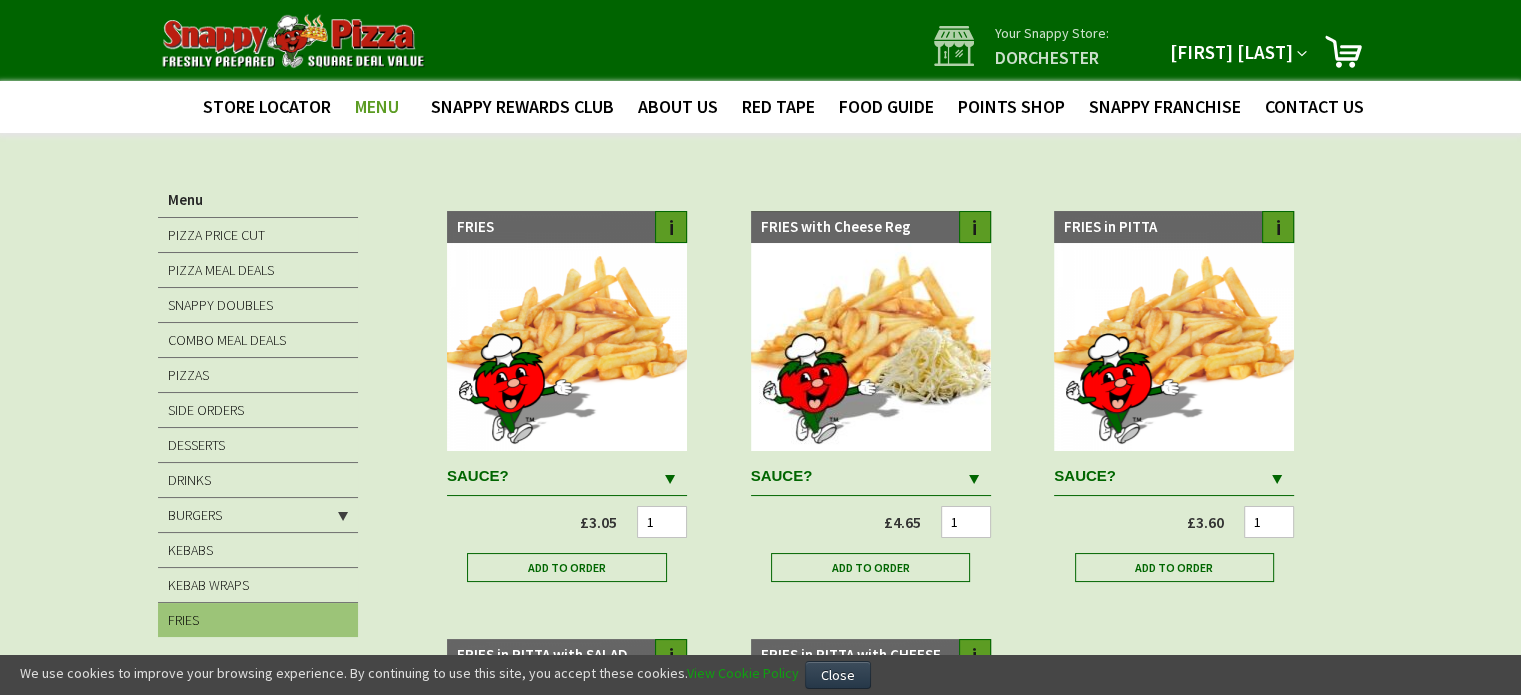 type on "[USERNAME]@[DOMAIN]" 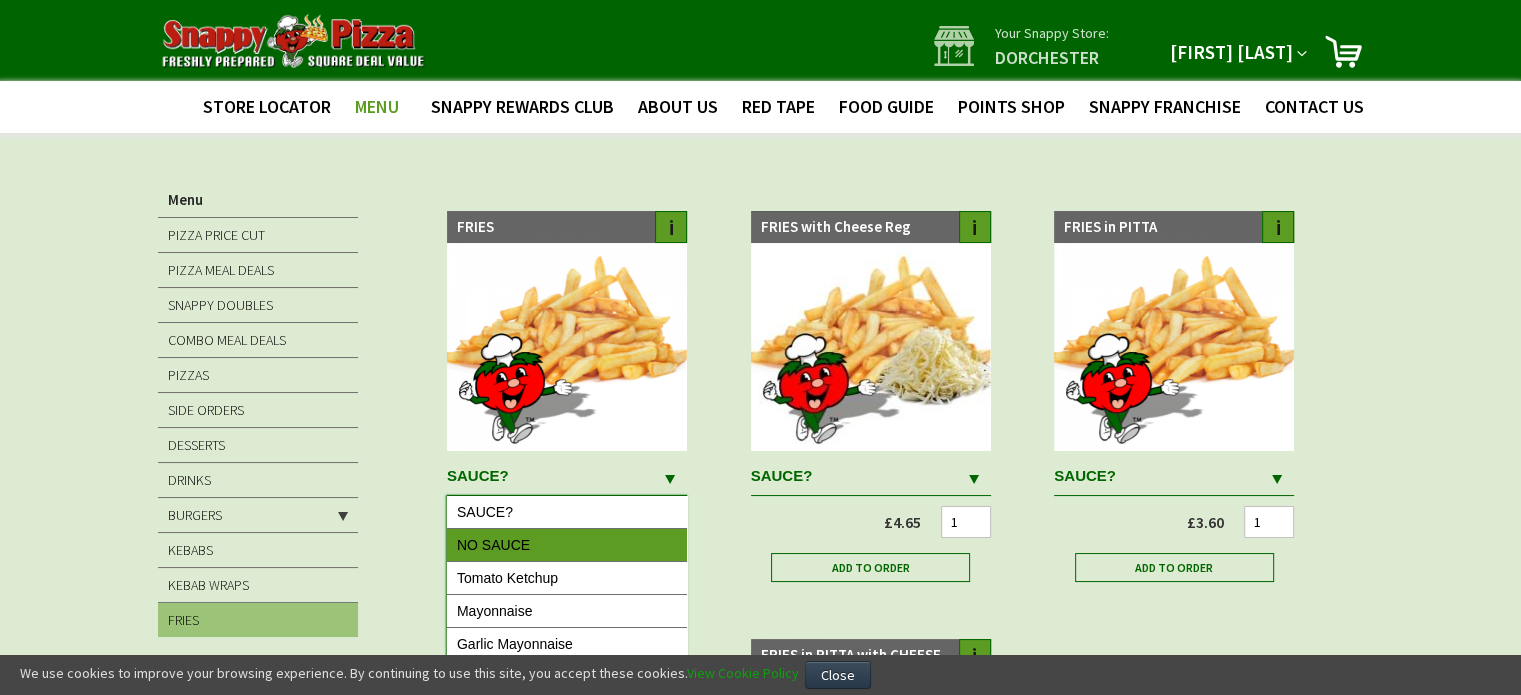 click on "NO SAUCE" at bounding box center [567, 545] 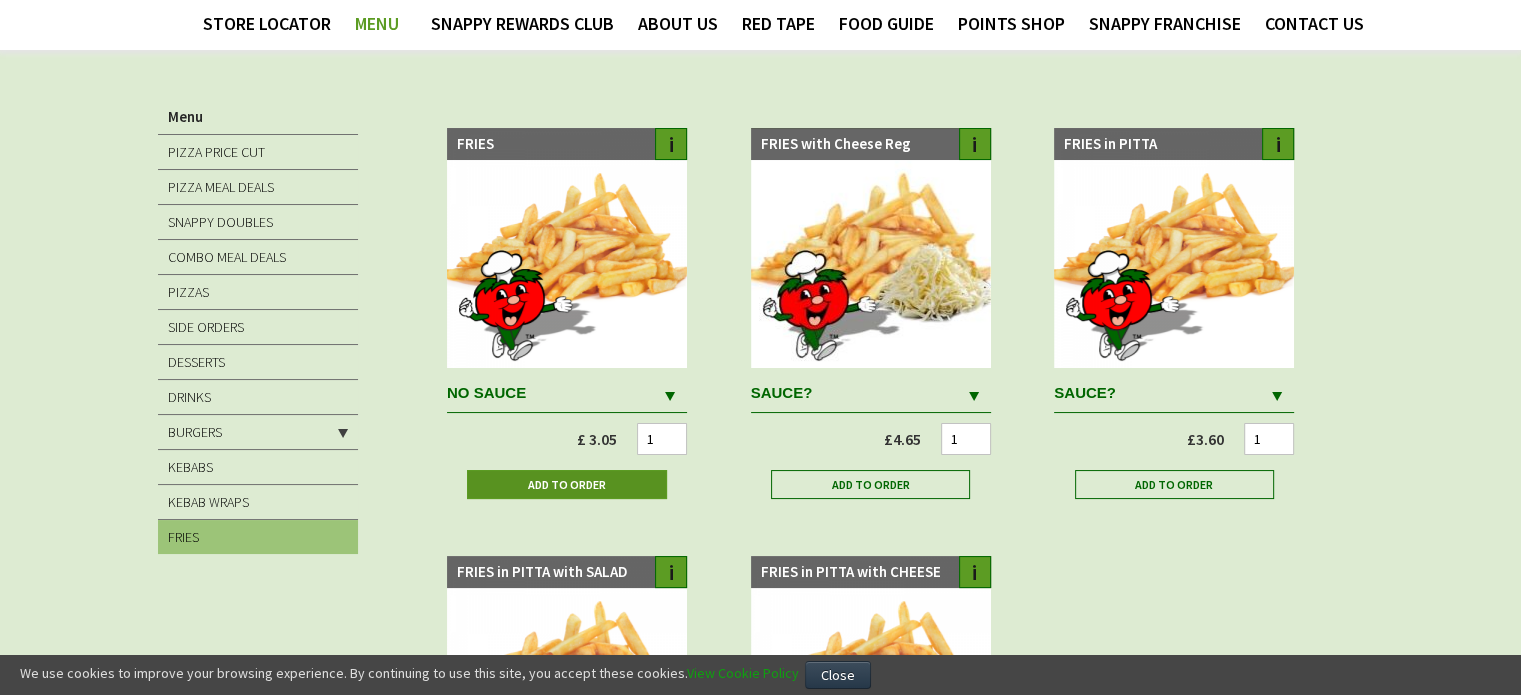 scroll, scrollTop: 100, scrollLeft: 0, axis: vertical 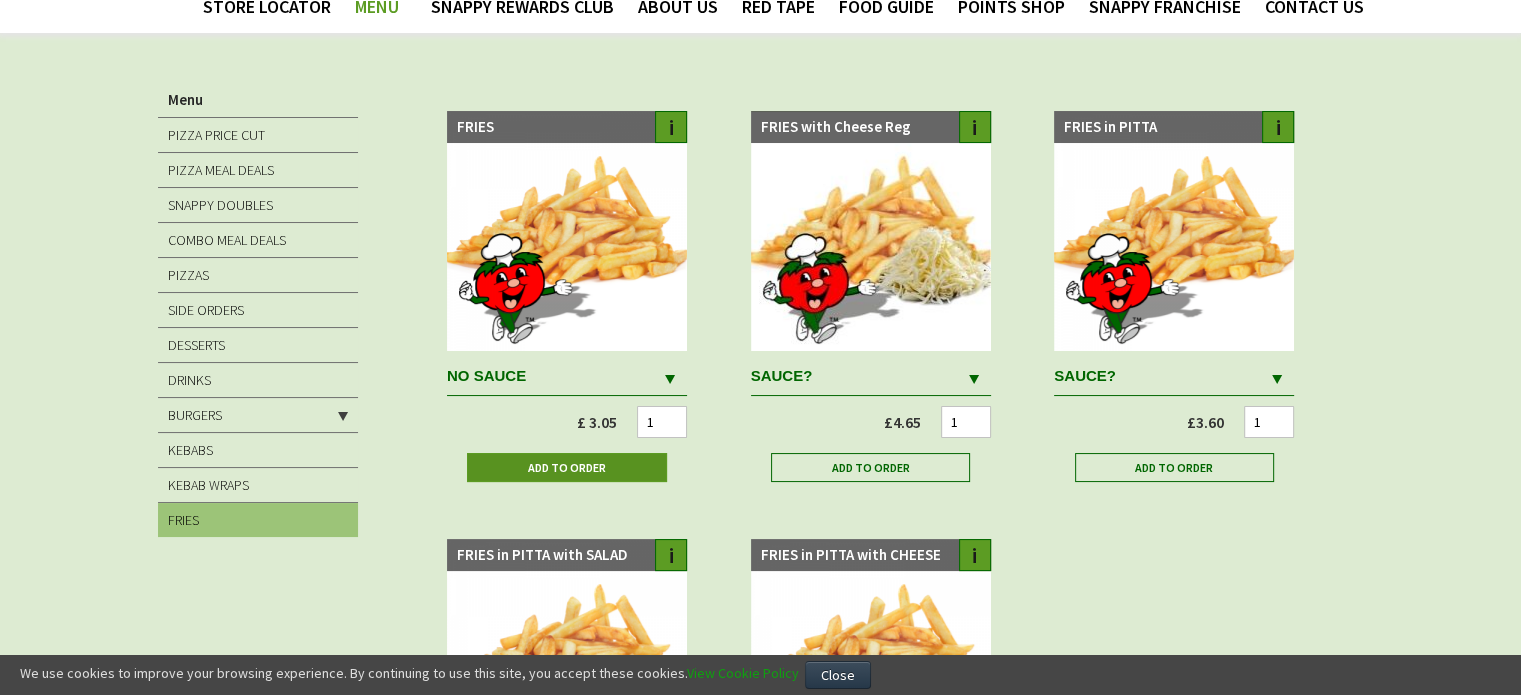 click on "Add to Order" at bounding box center [566, 467] 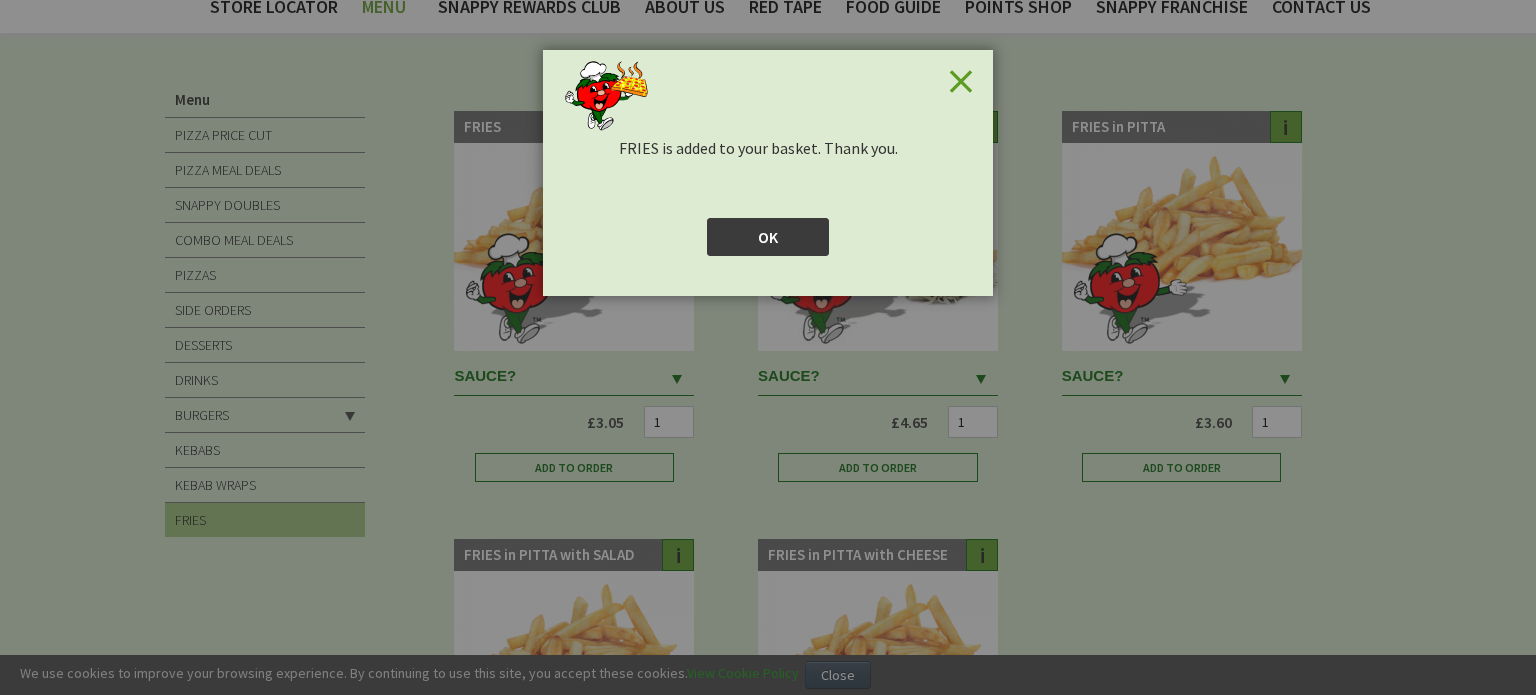 click on "OK" at bounding box center (768, 237) 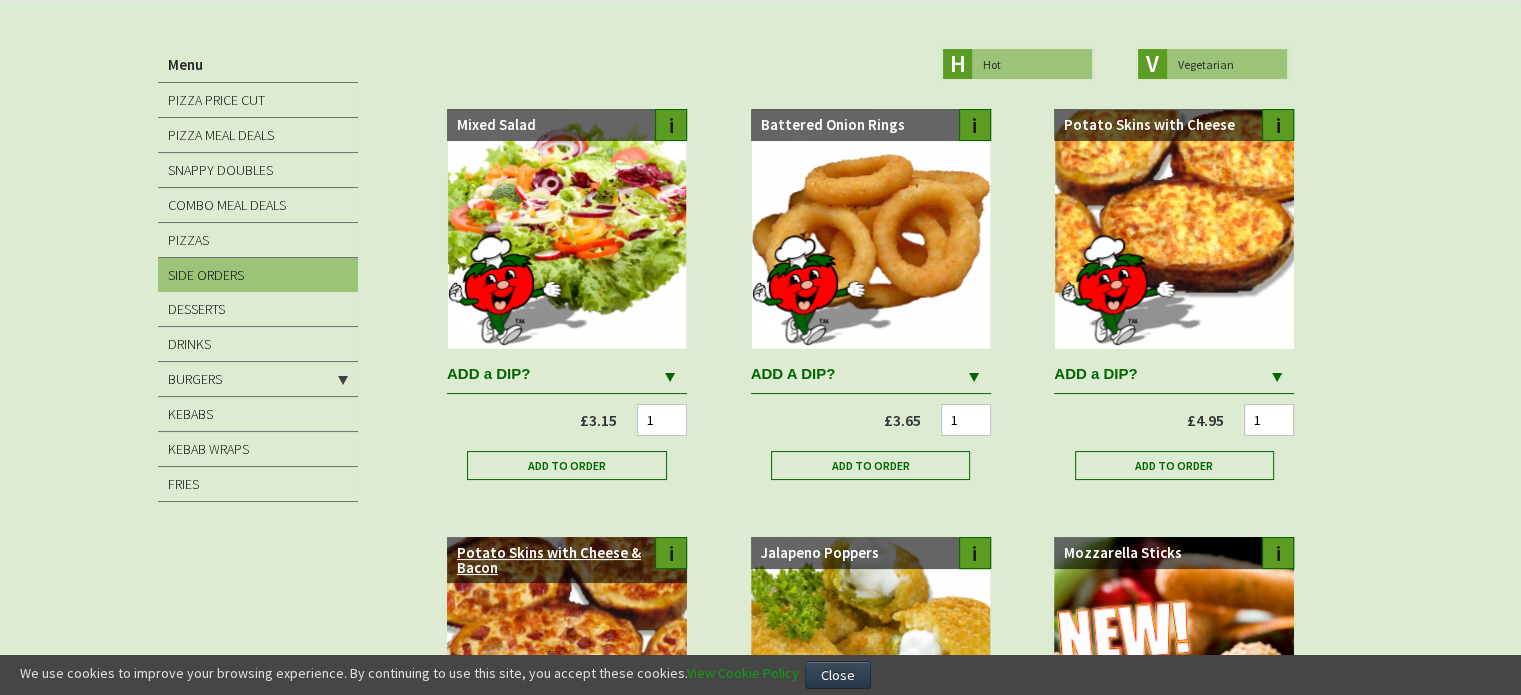 scroll, scrollTop: 0, scrollLeft: 0, axis: both 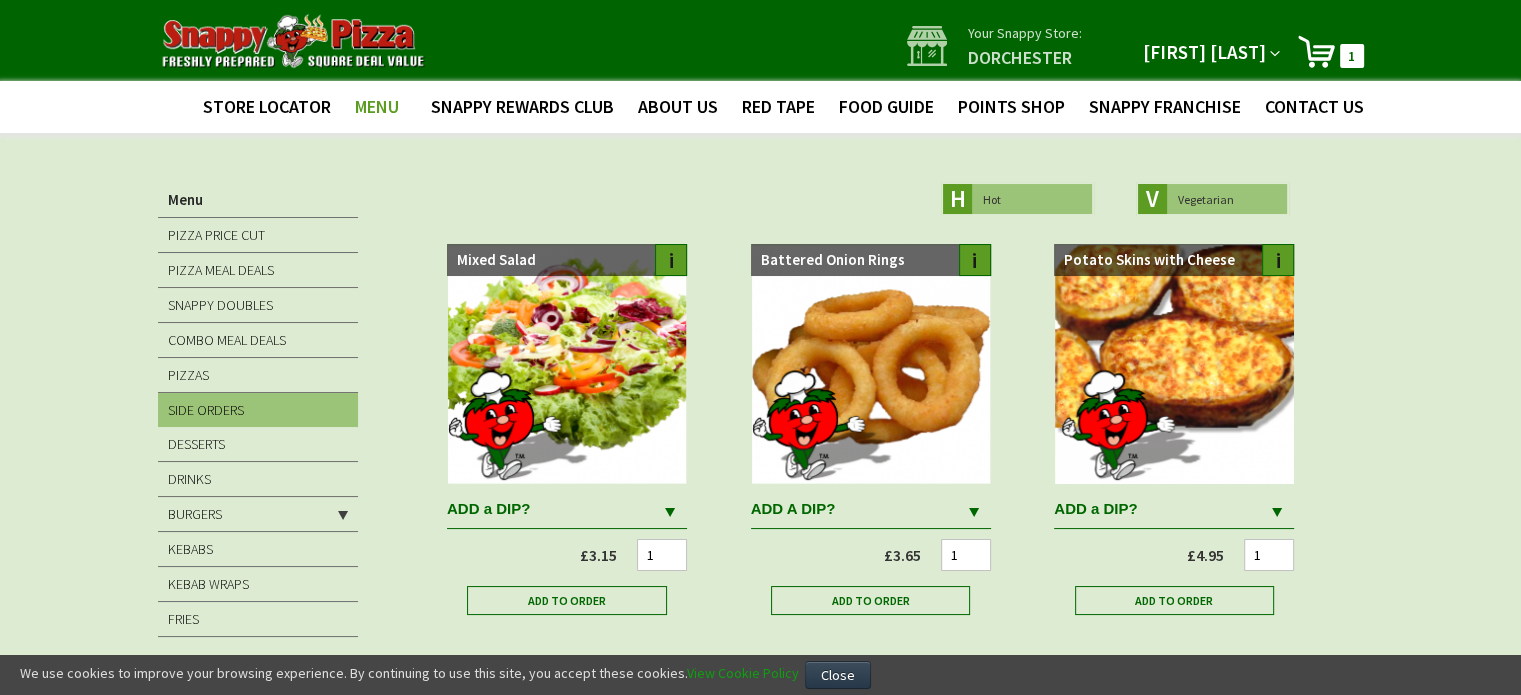type on "mattking899@gmail.com" 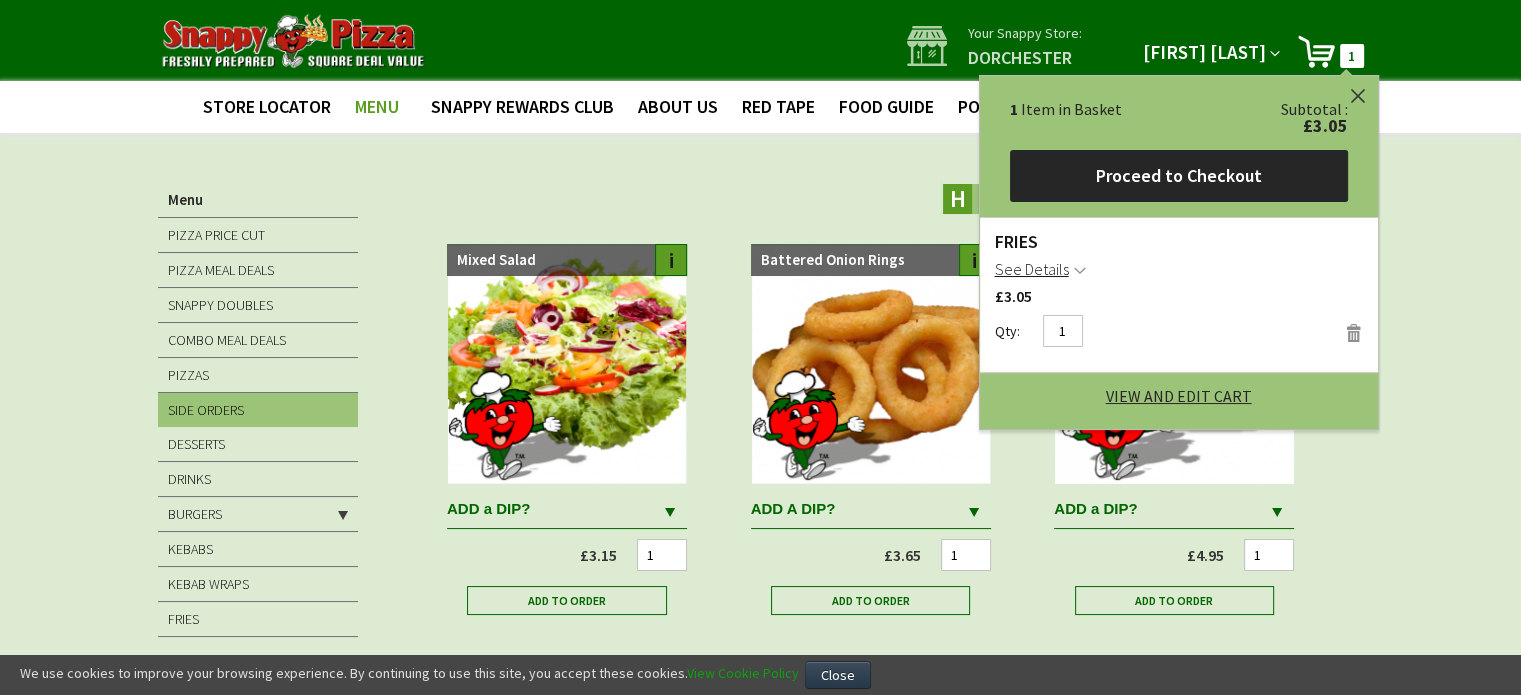 click on "My Cart
1
1
items" at bounding box center (1330, 51) 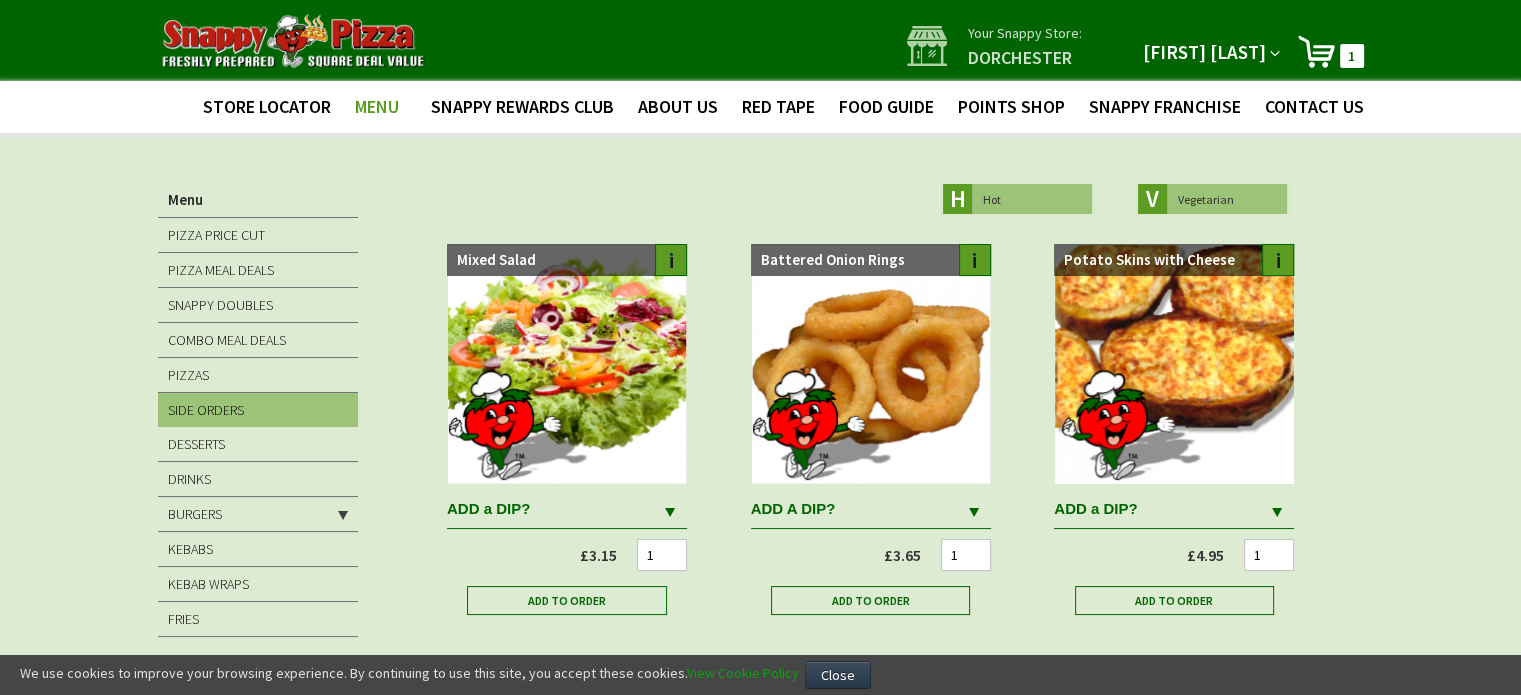 click on "My Cart
1
1
items" at bounding box center [1330, 51] 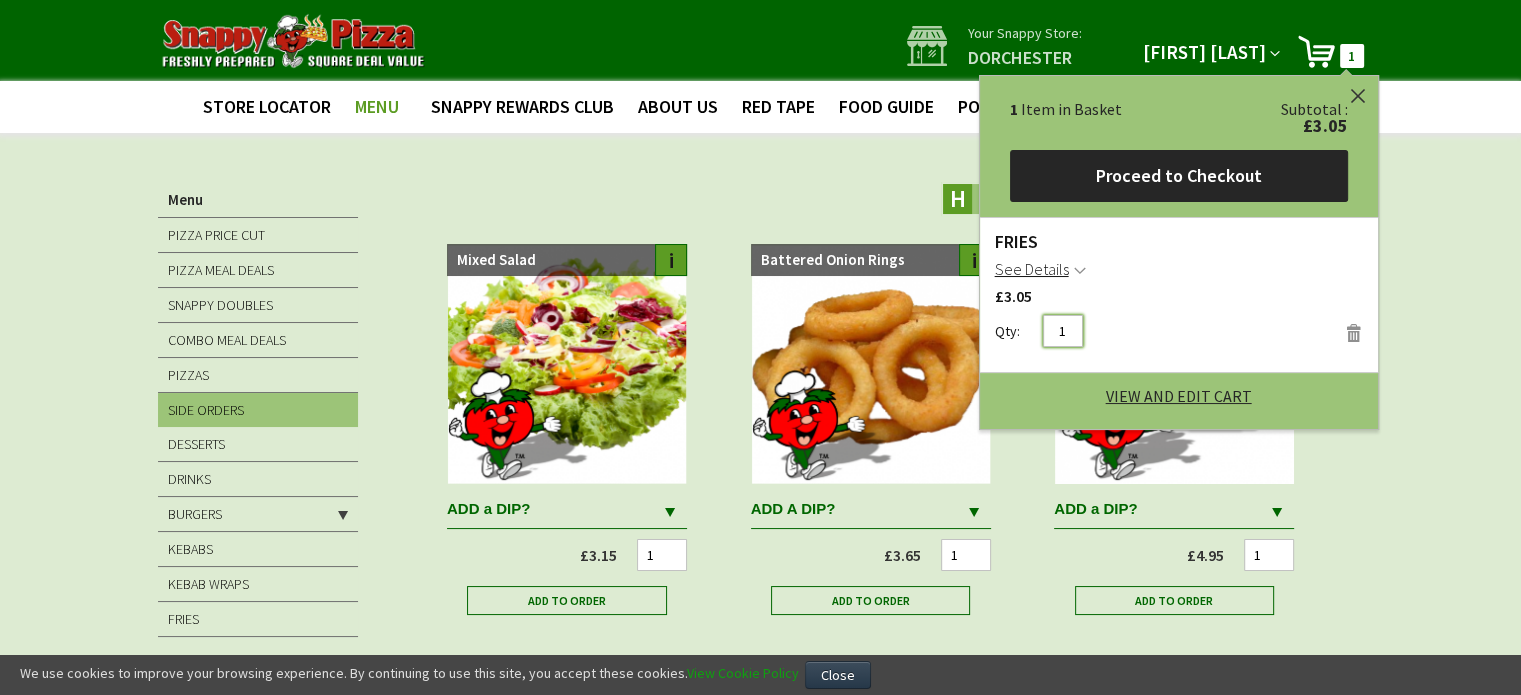 drag, startPoint x: 1063, startPoint y: 335, endPoint x: 958, endPoint y: 311, distance: 107.70794 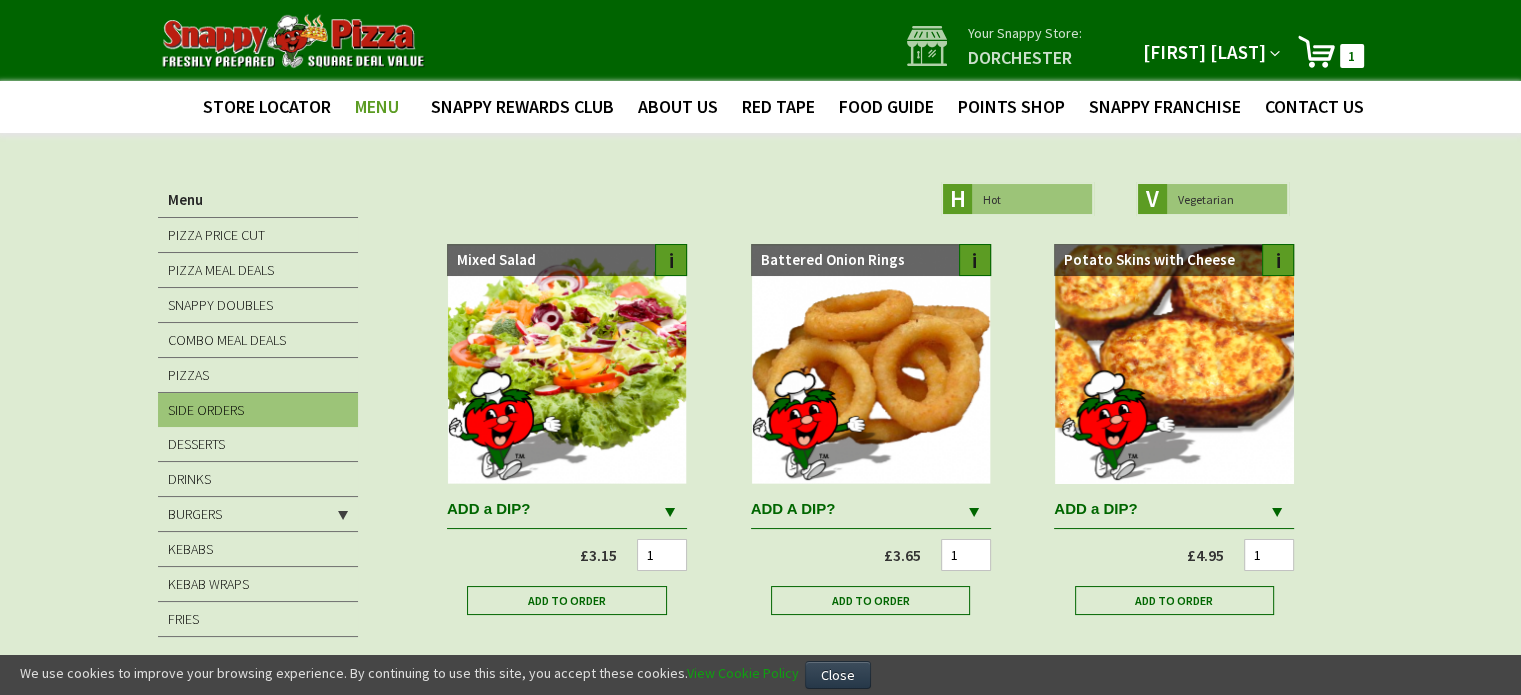 click on "My Cart
1
1
items" at bounding box center [1330, 51] 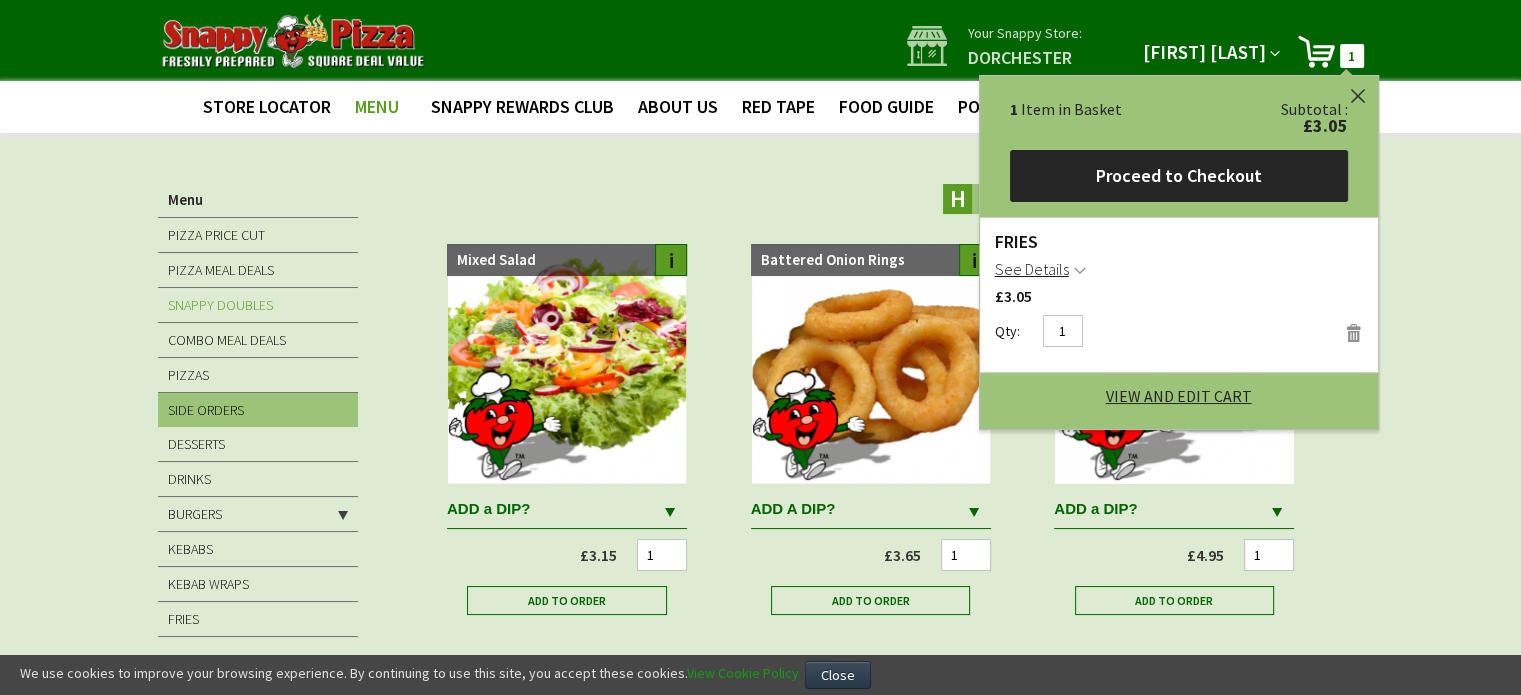 click on "SNAPPY DOUBLES" at bounding box center (258, 305) 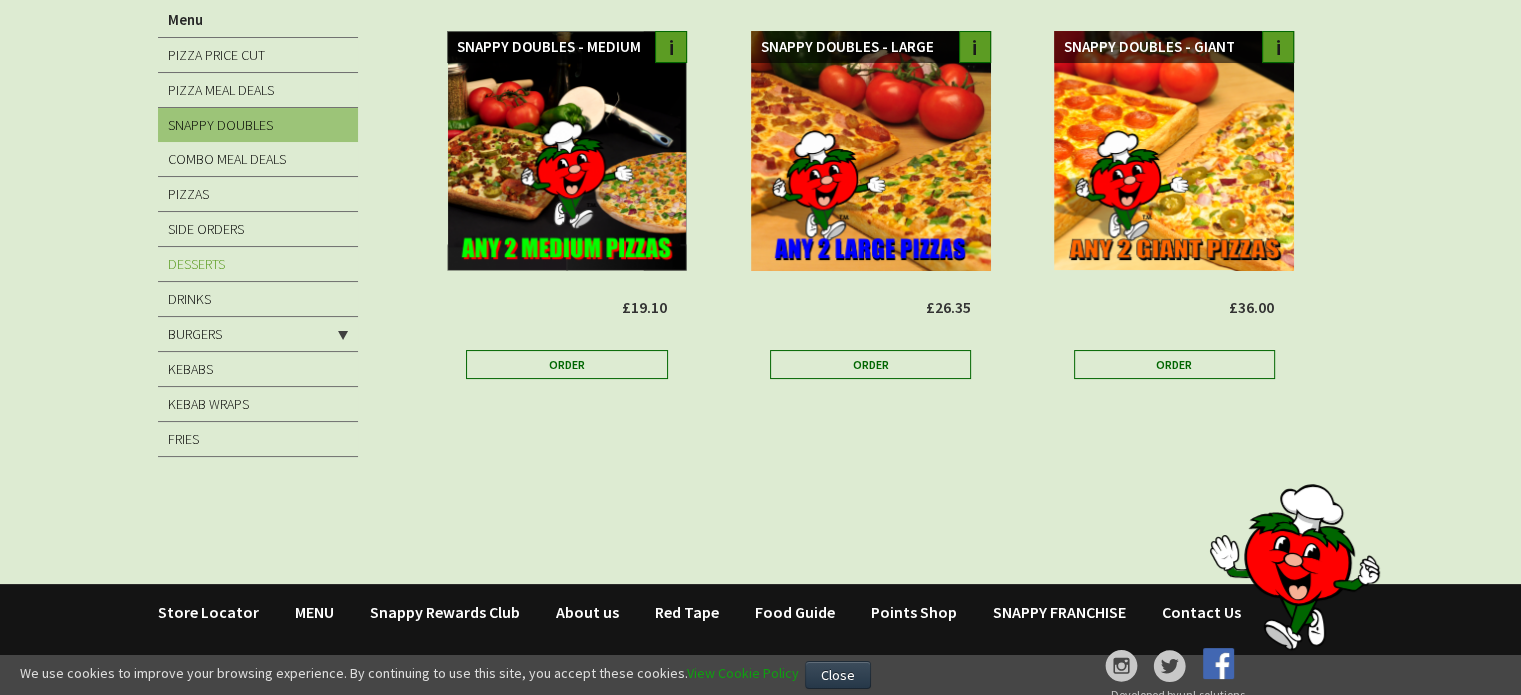 scroll, scrollTop: 200, scrollLeft: 0, axis: vertical 